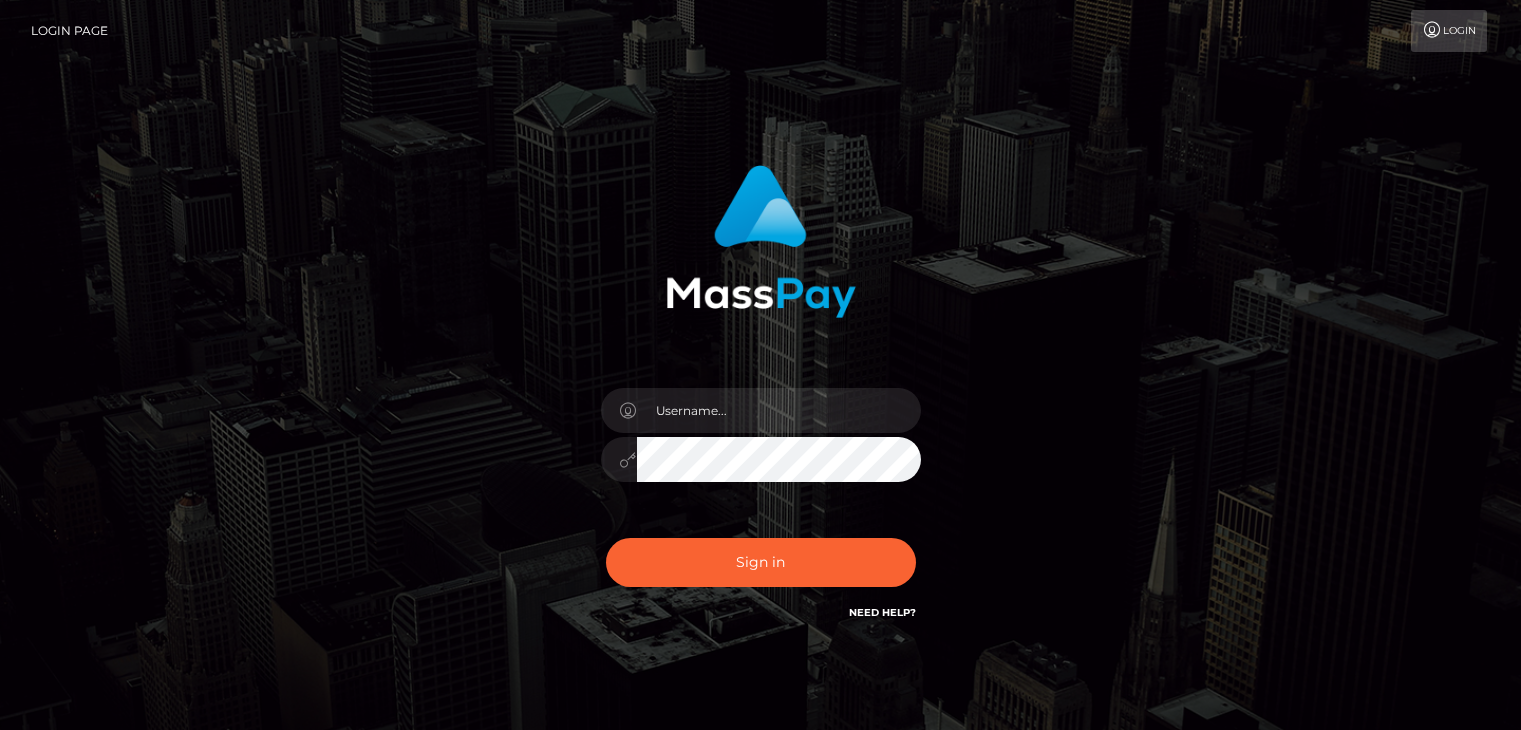 scroll, scrollTop: 0, scrollLeft: 0, axis: both 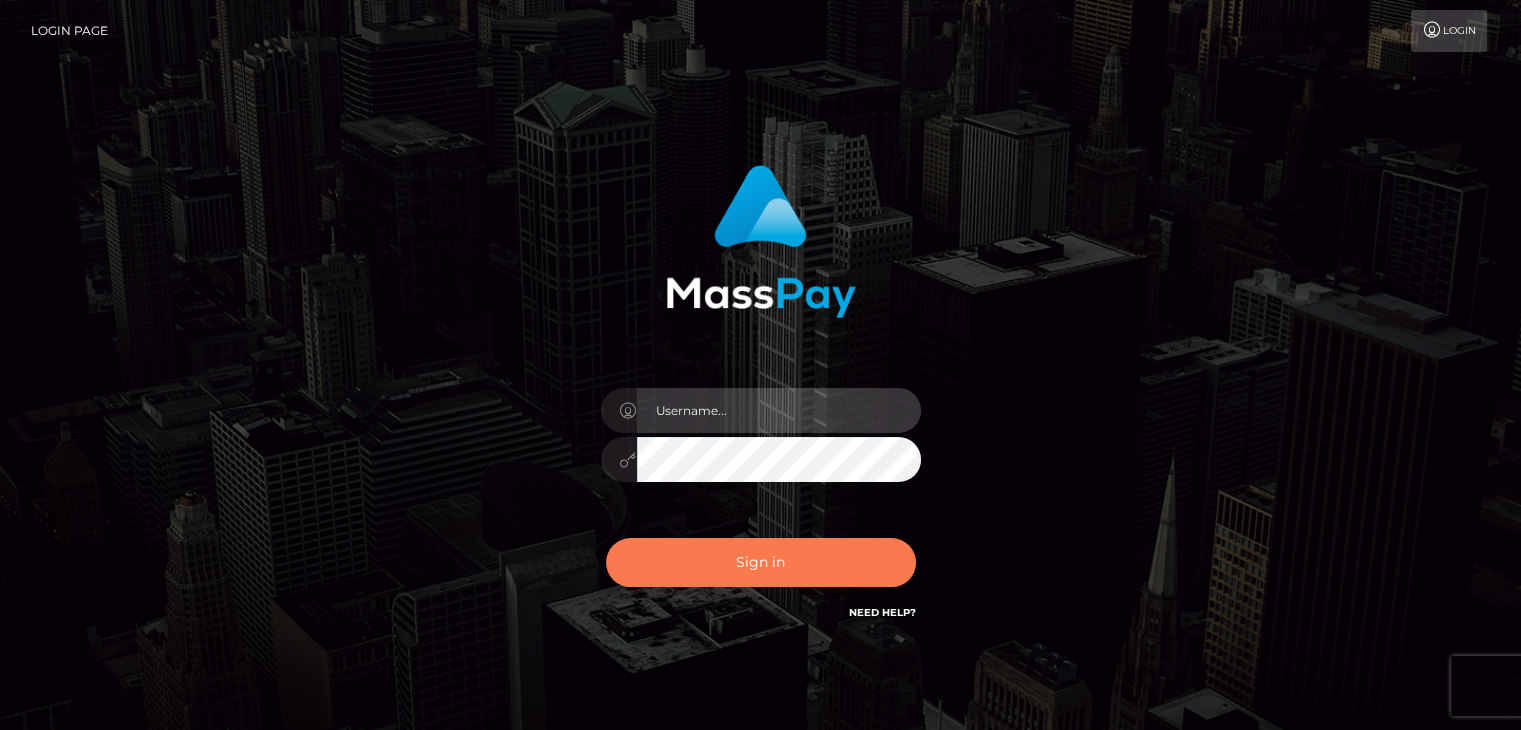 type on "Reynaldo.xcite" 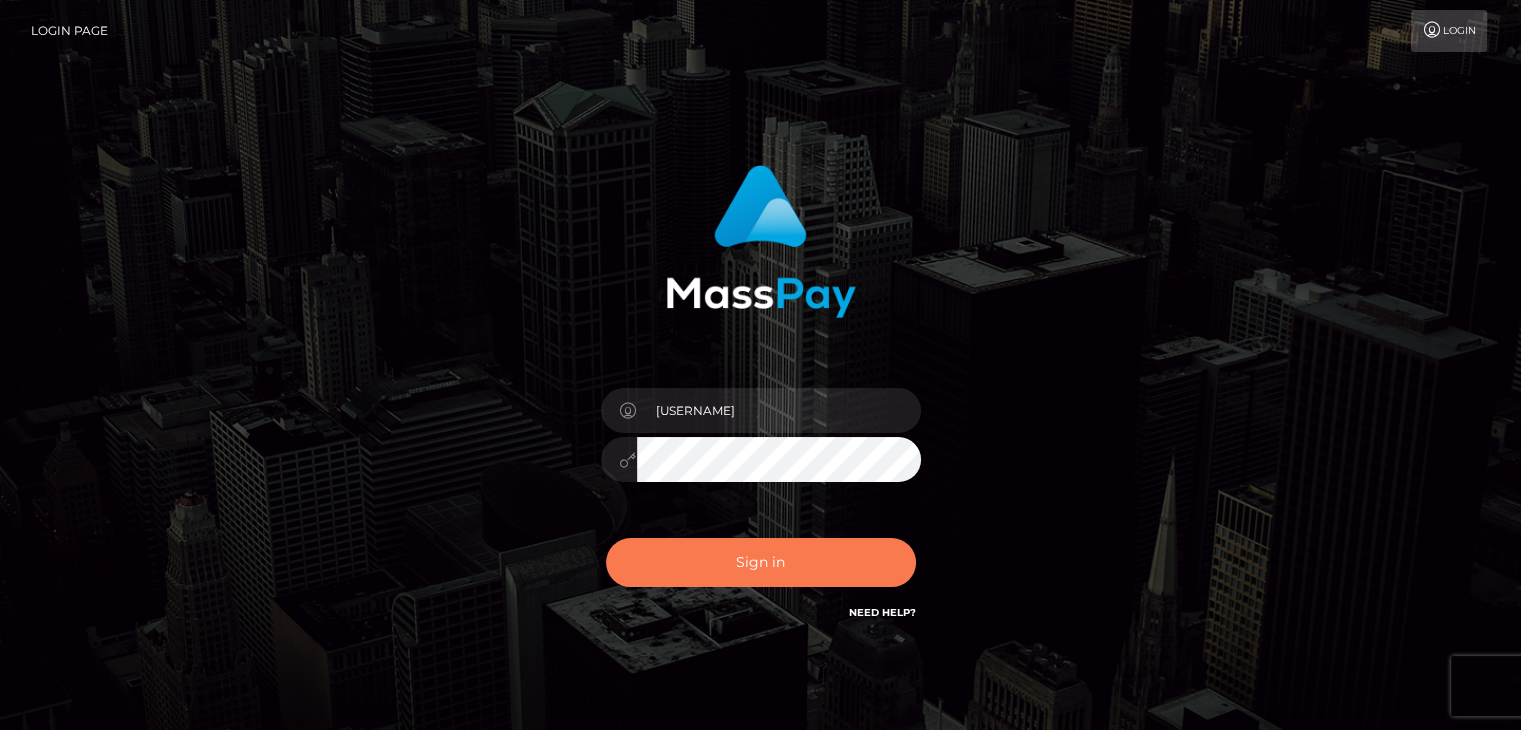 click on "Sign in" at bounding box center (761, 562) 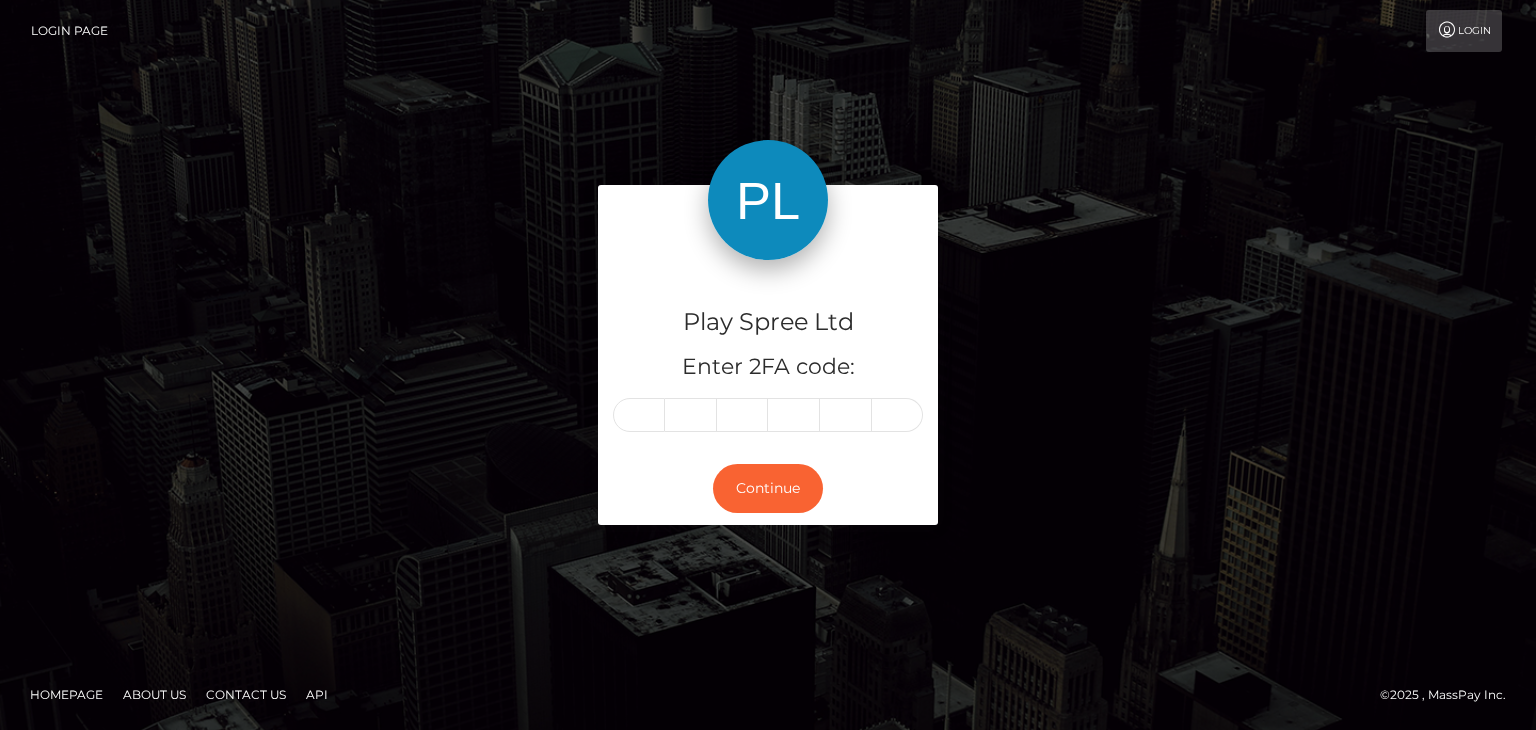 scroll, scrollTop: 0, scrollLeft: 0, axis: both 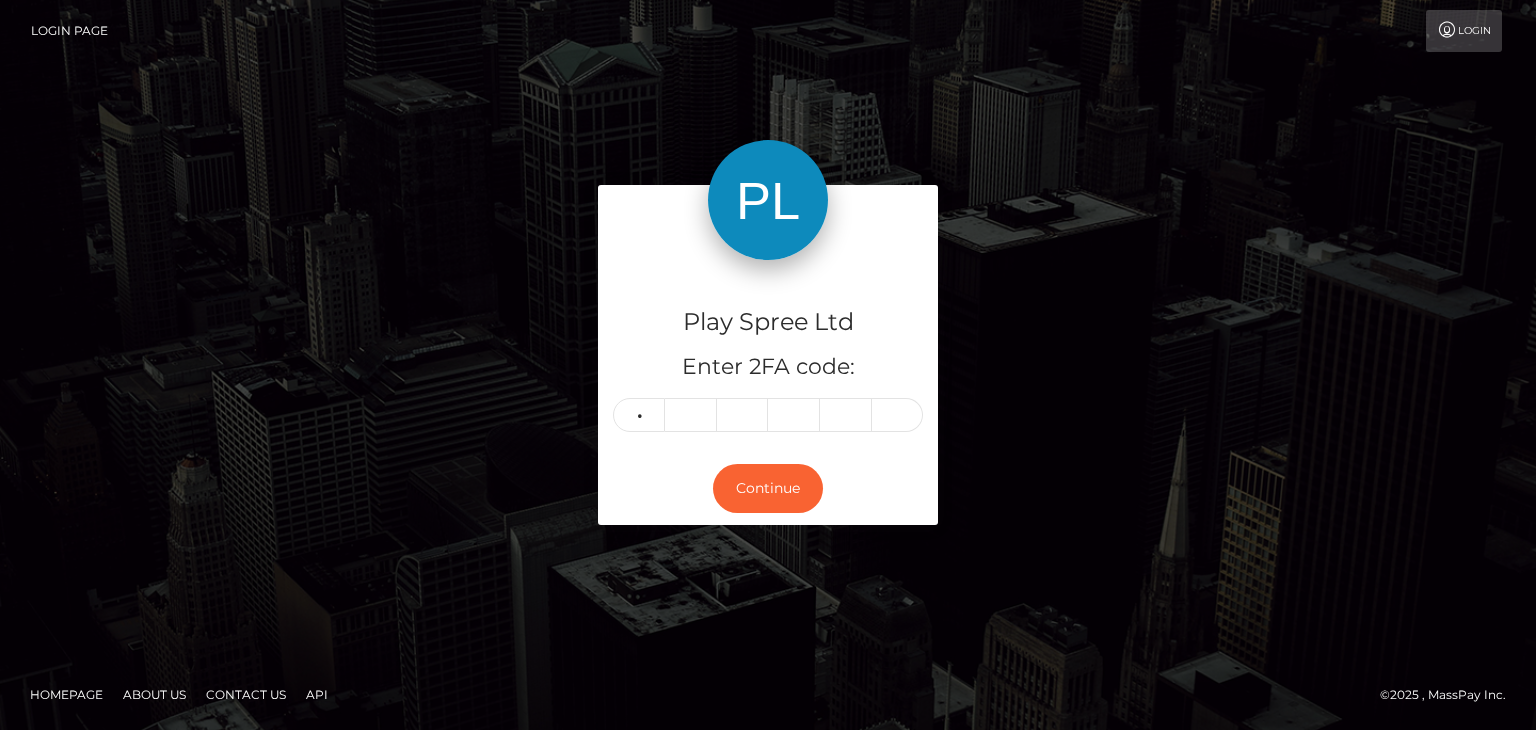 type on "5" 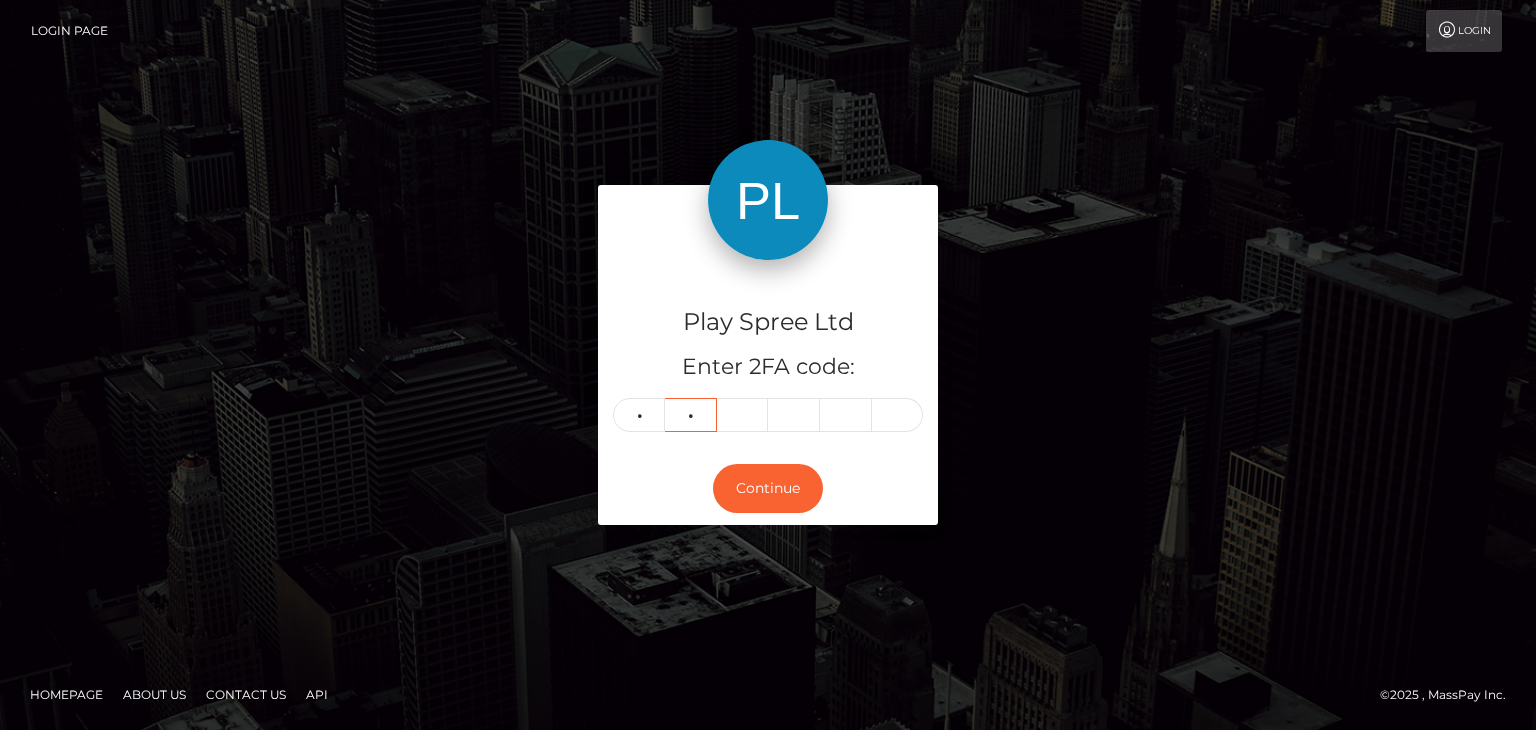 type on "9" 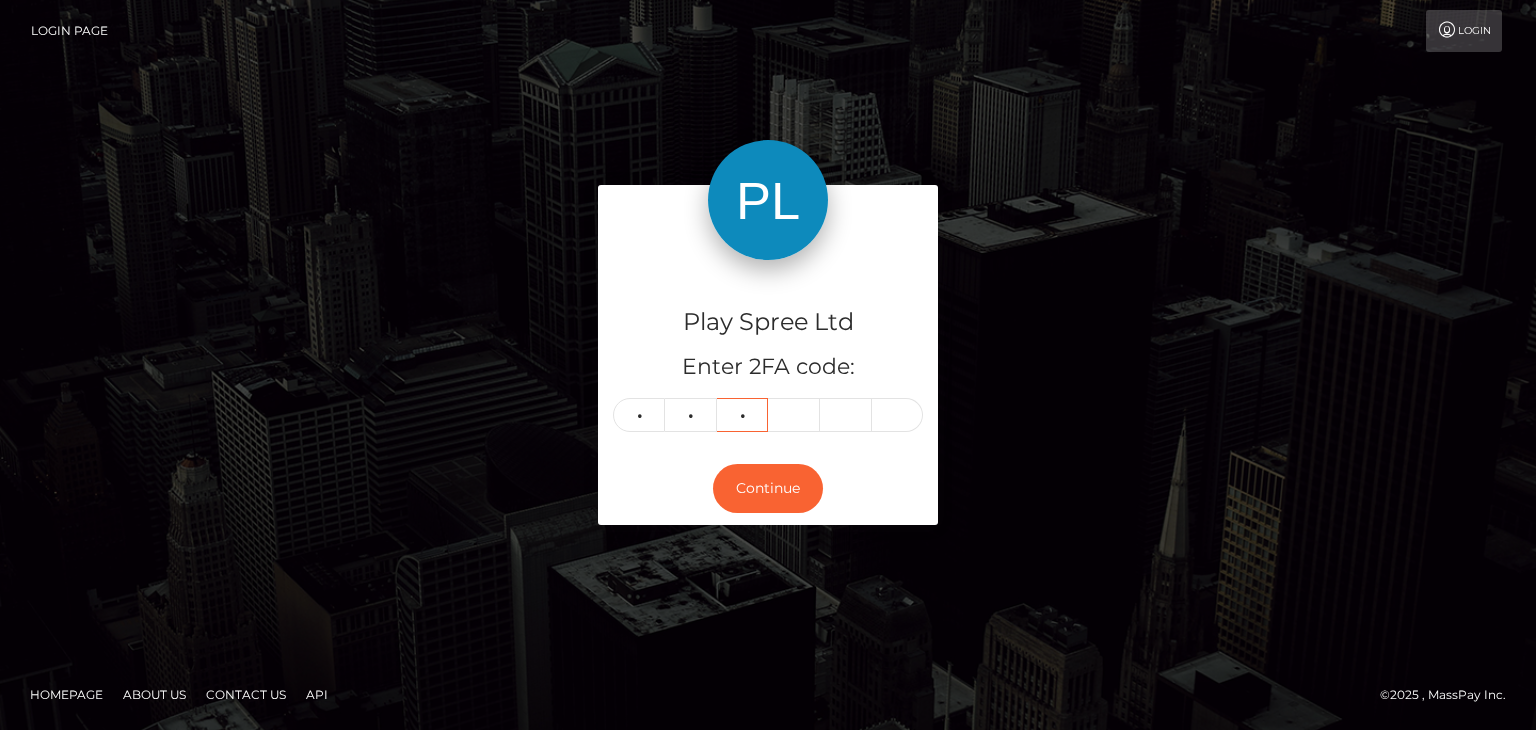 type on "2" 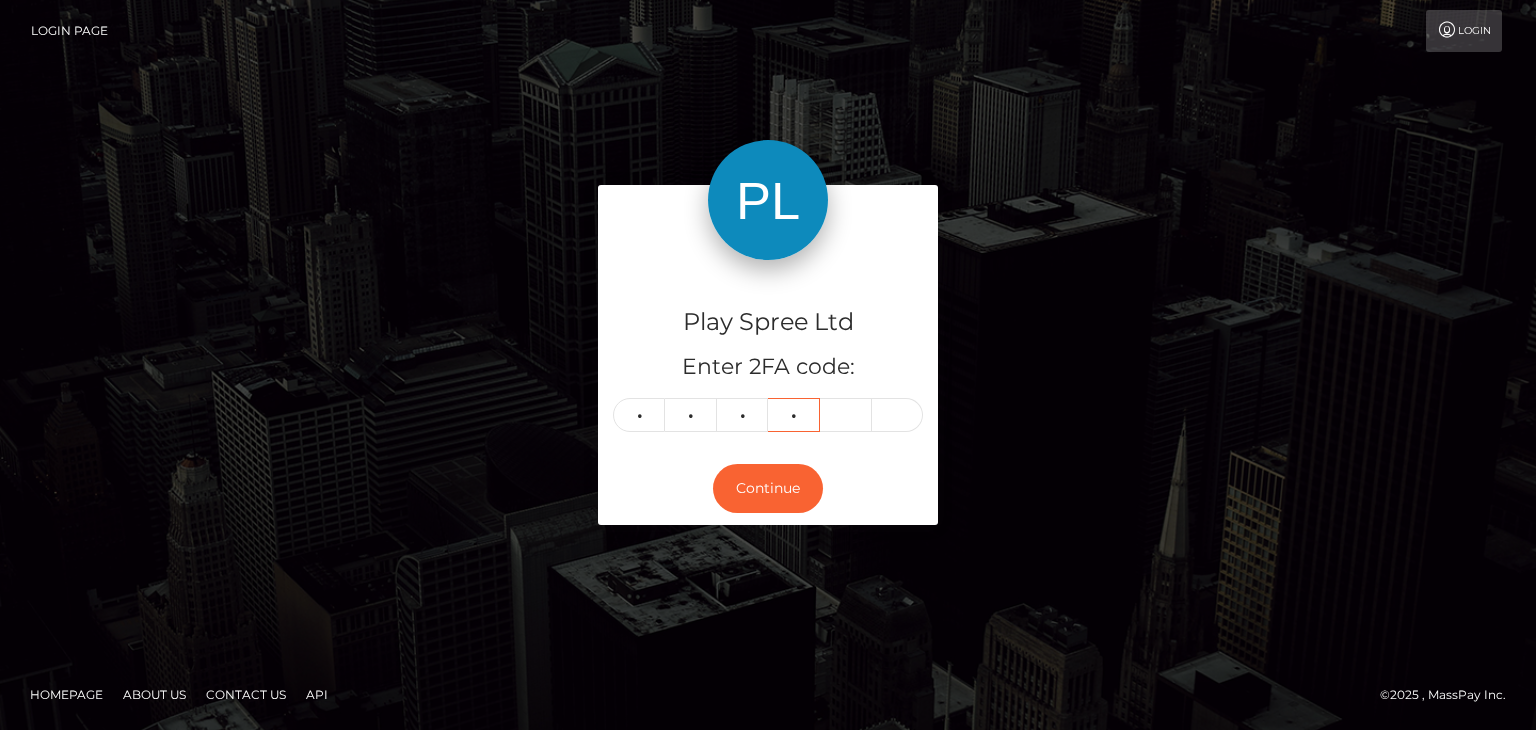 type on "9" 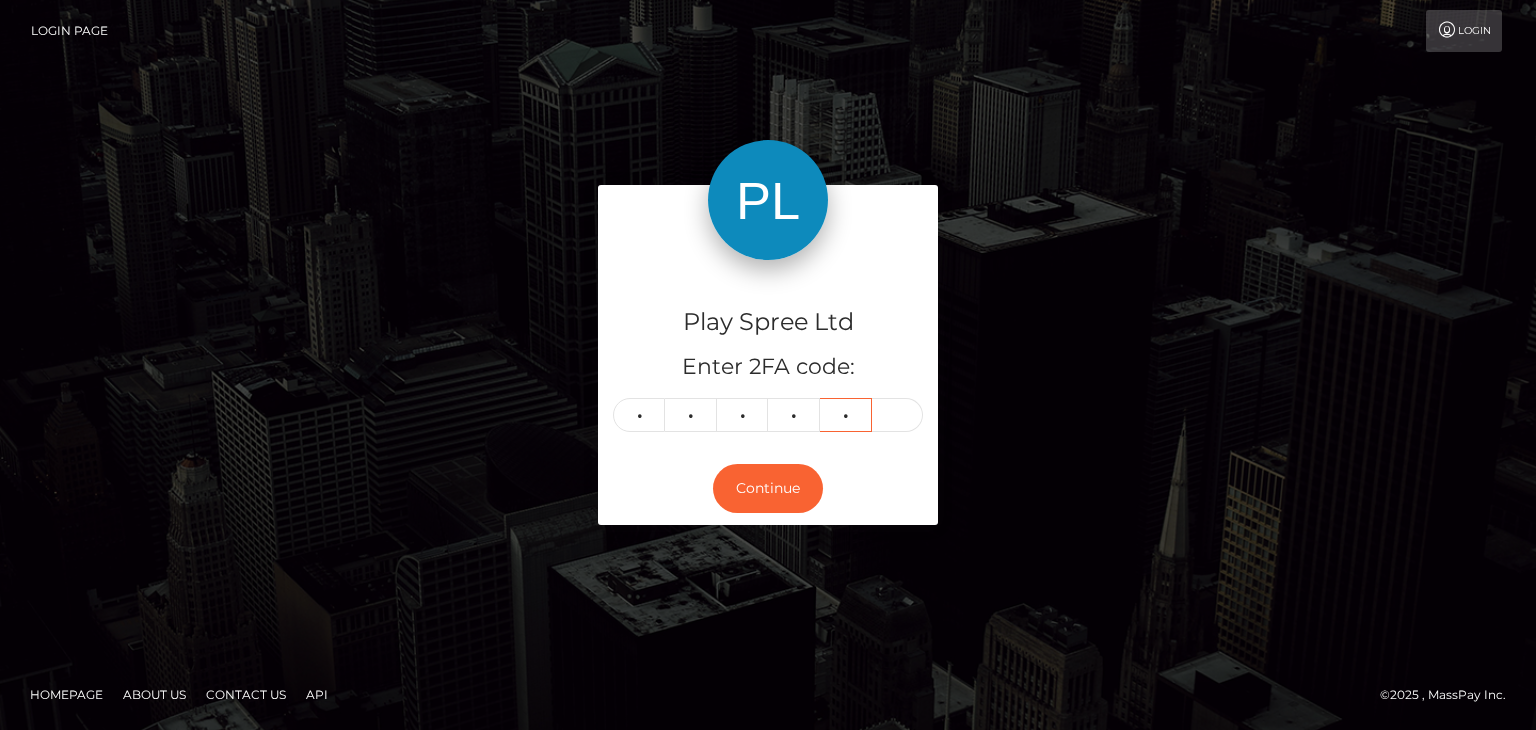 type on "6" 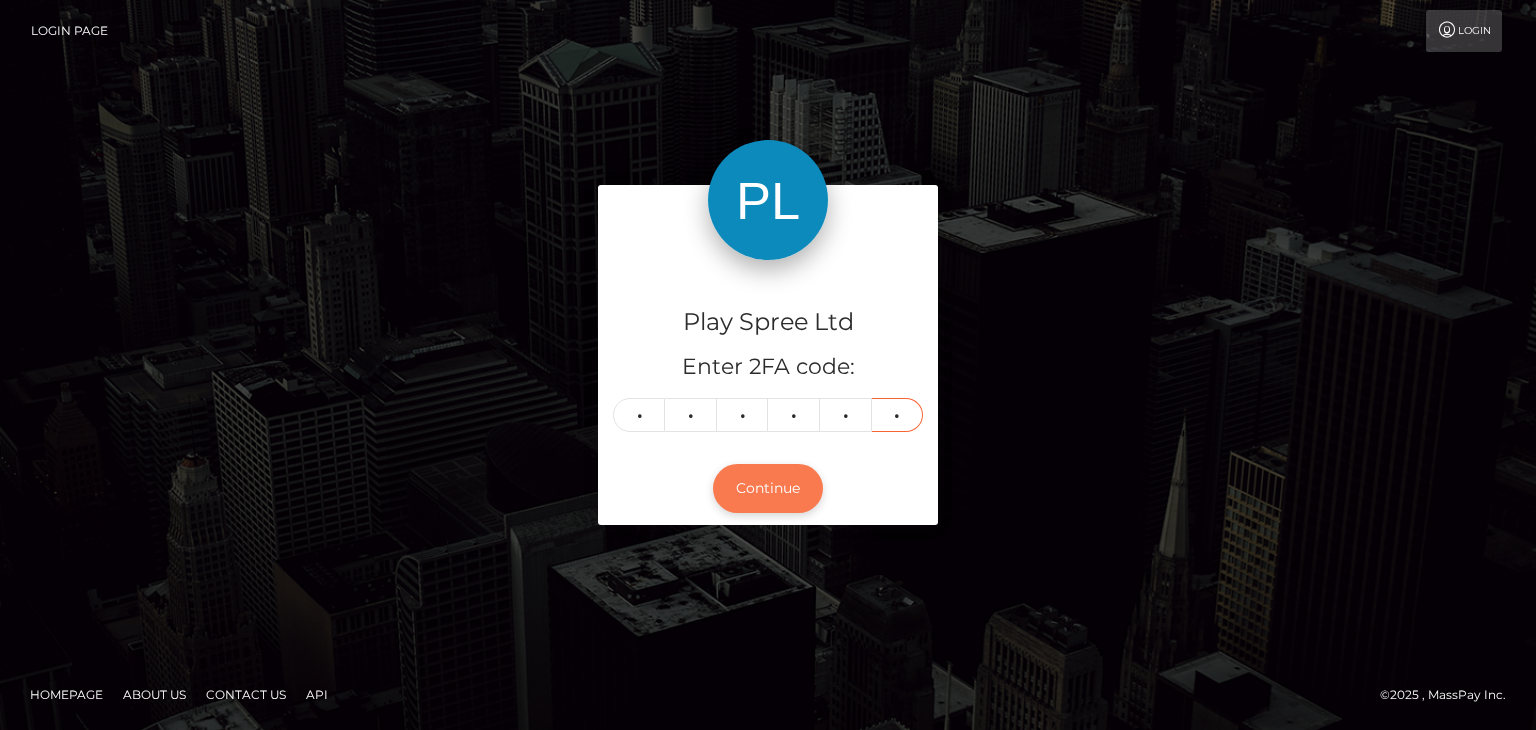 type on "8" 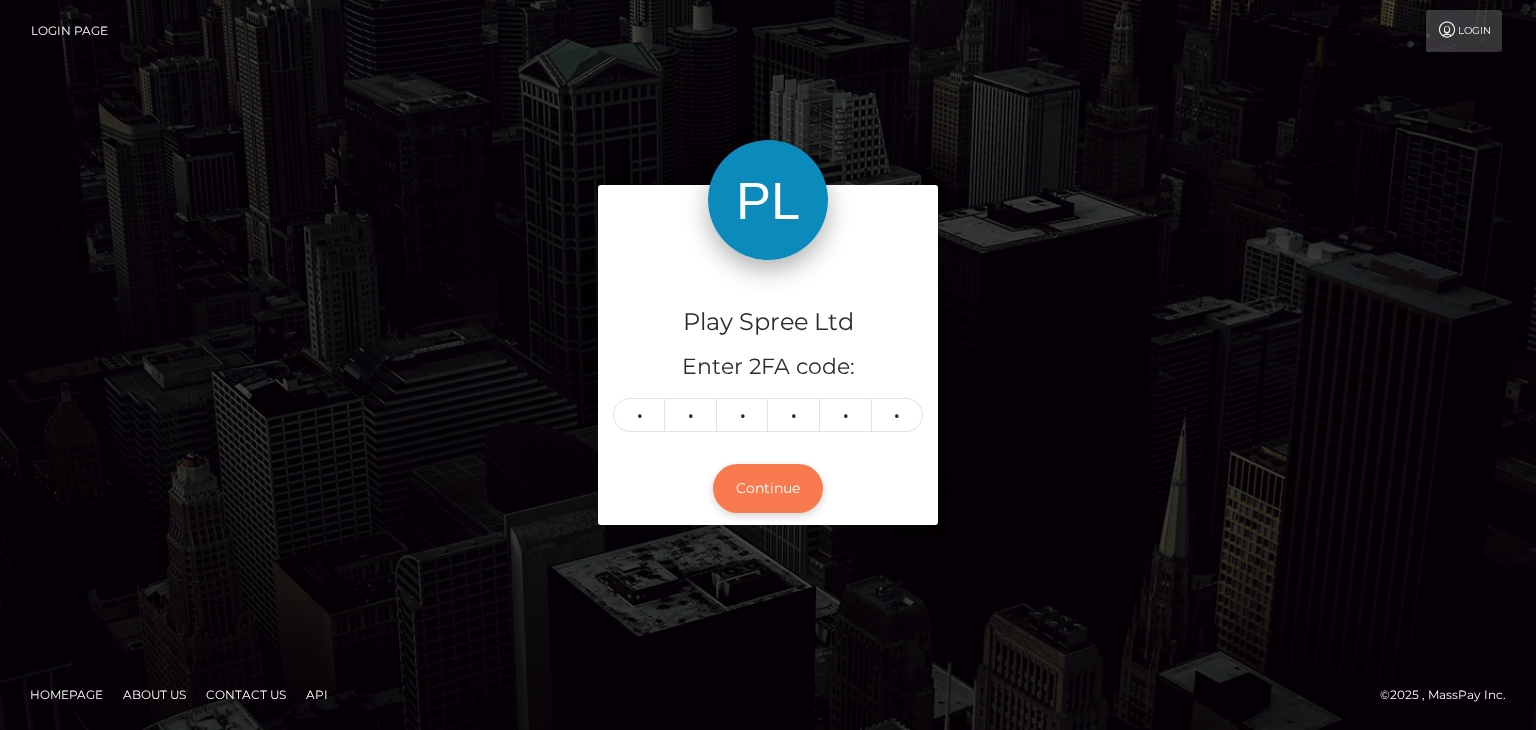 click on "Continue" at bounding box center [768, 488] 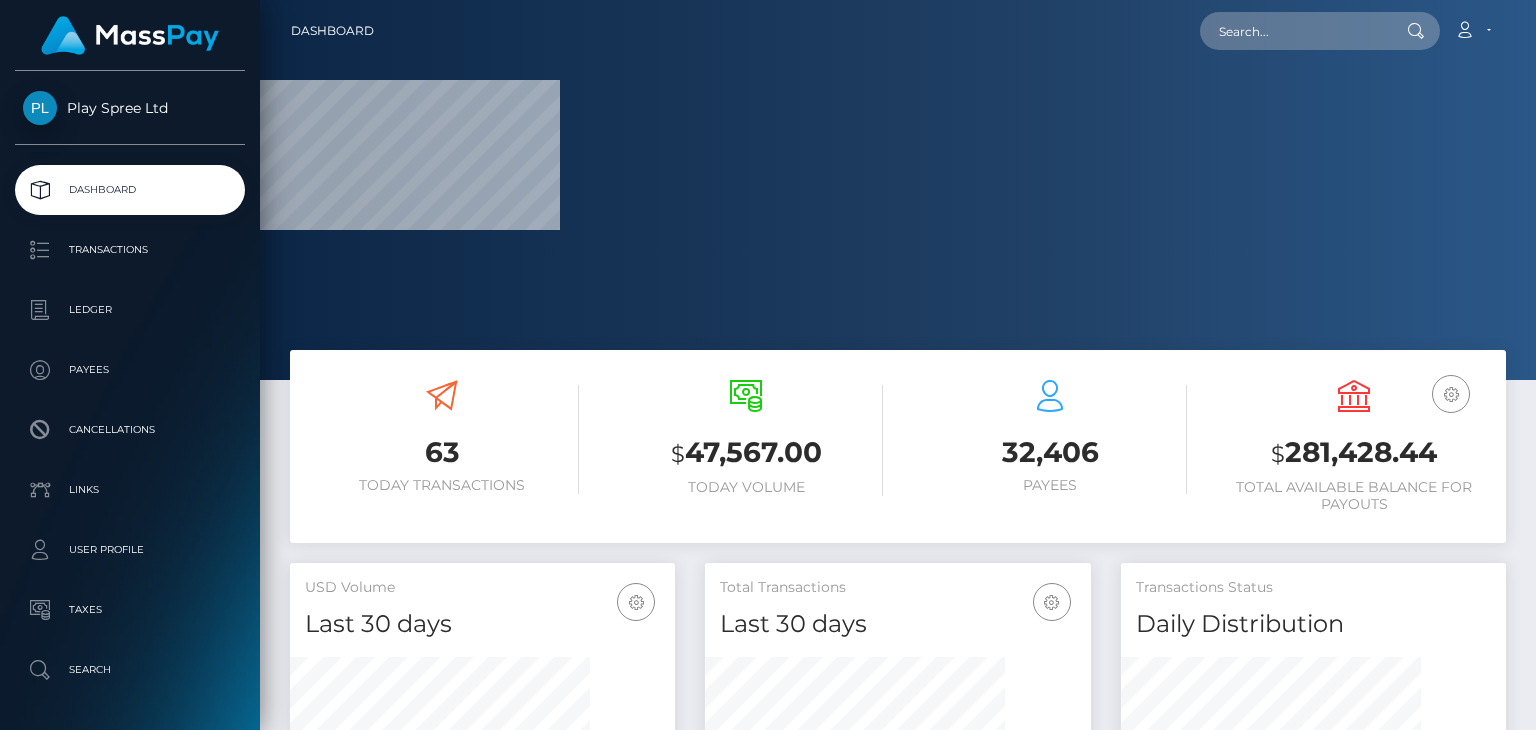 scroll, scrollTop: 0, scrollLeft: 0, axis: both 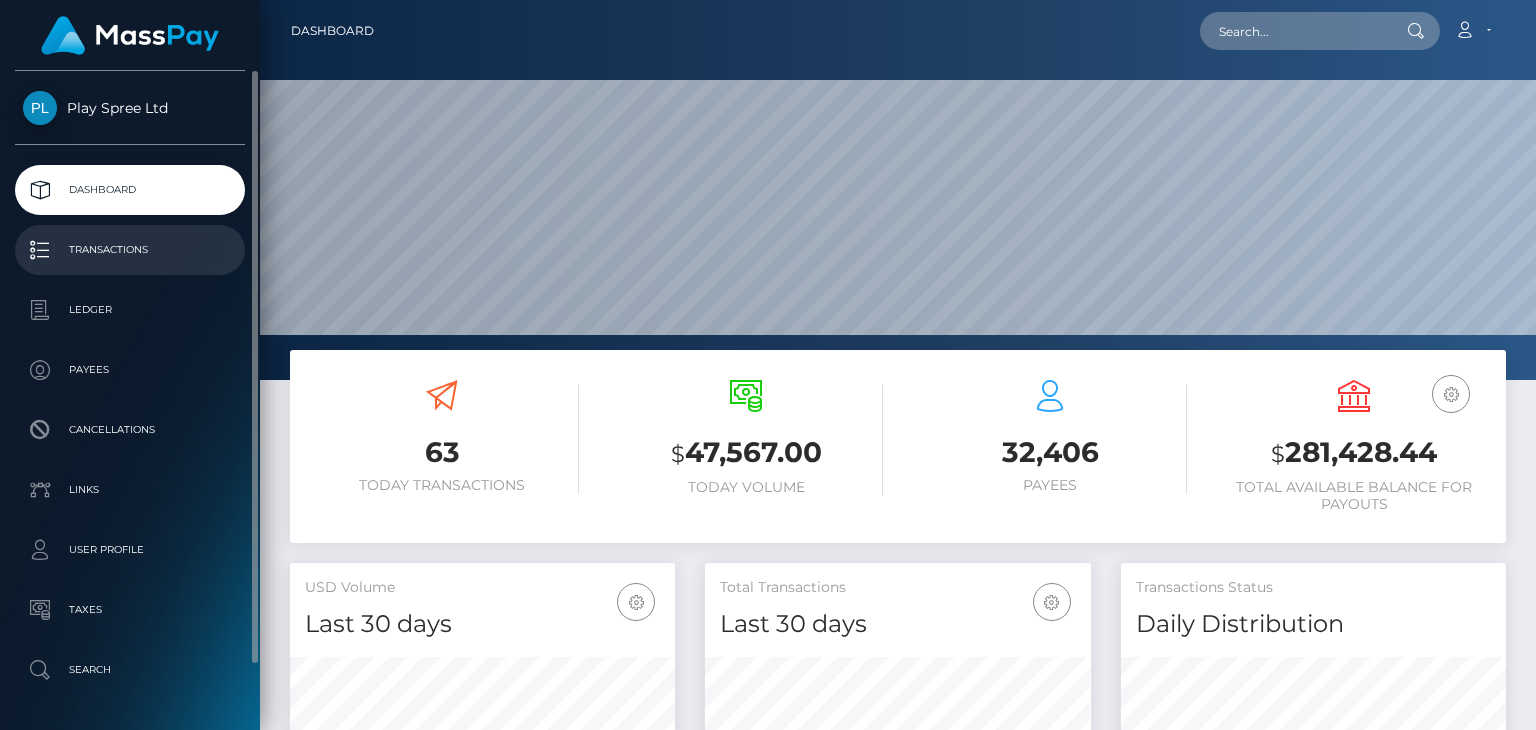 click on "Transactions" at bounding box center [130, 250] 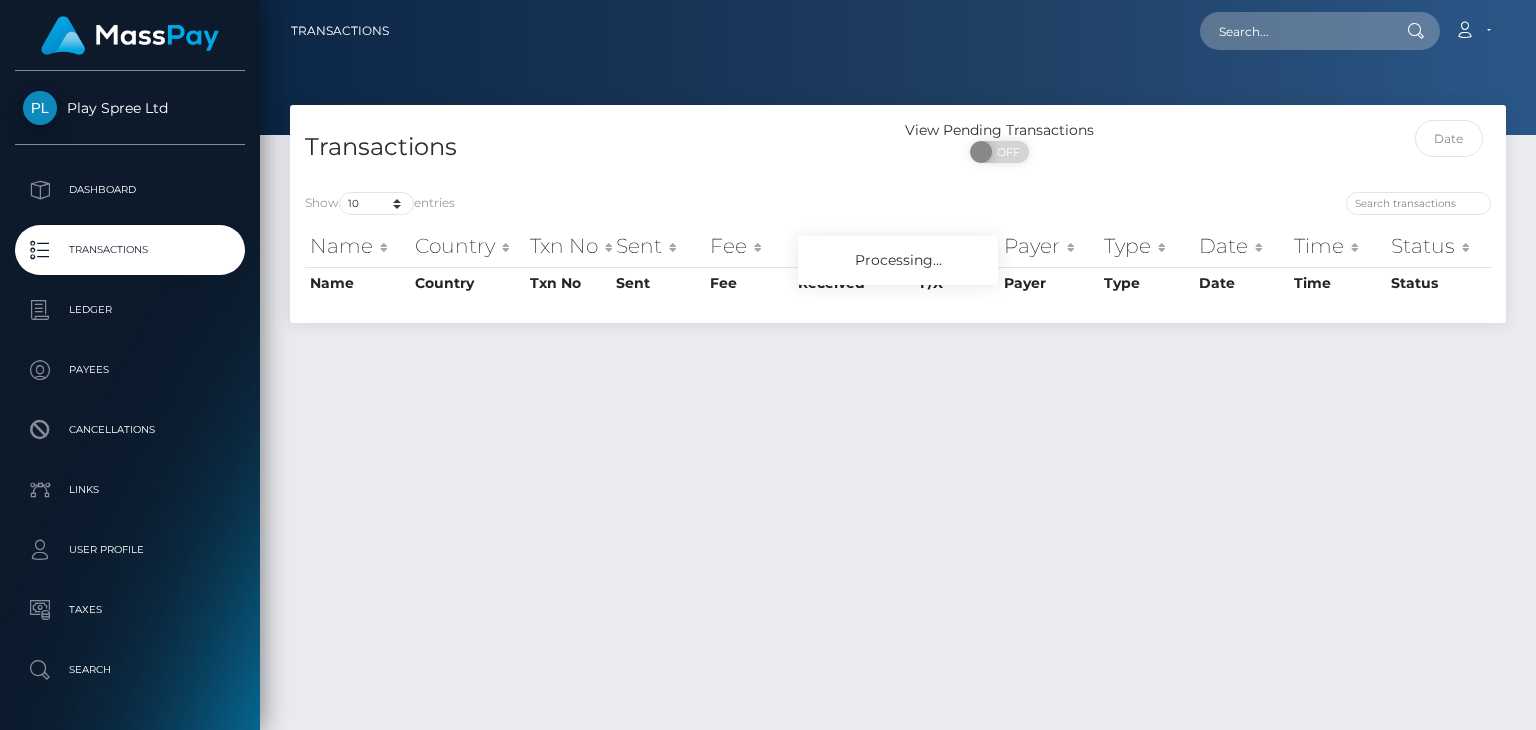 scroll, scrollTop: 0, scrollLeft: 0, axis: both 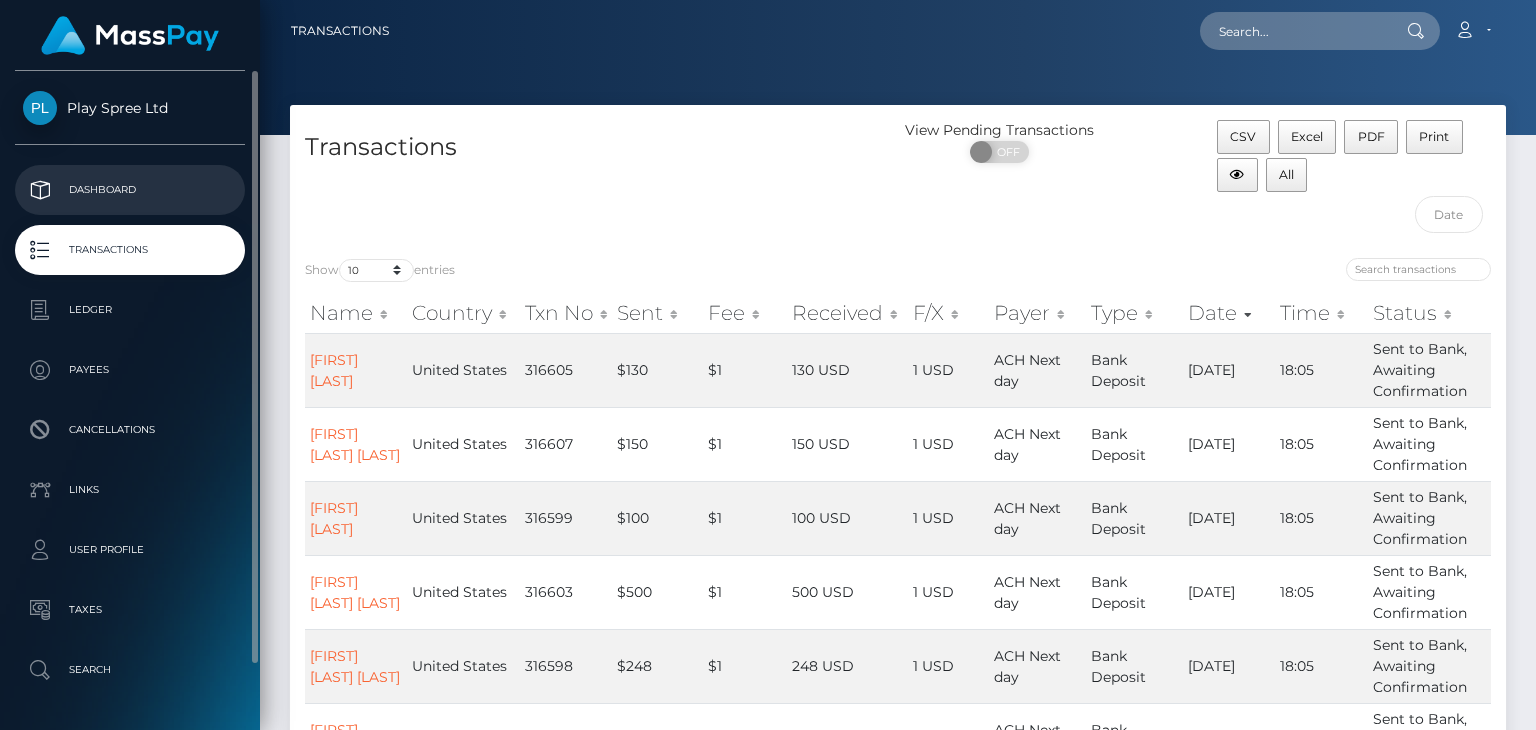 click on "Dashboard" at bounding box center (130, 190) 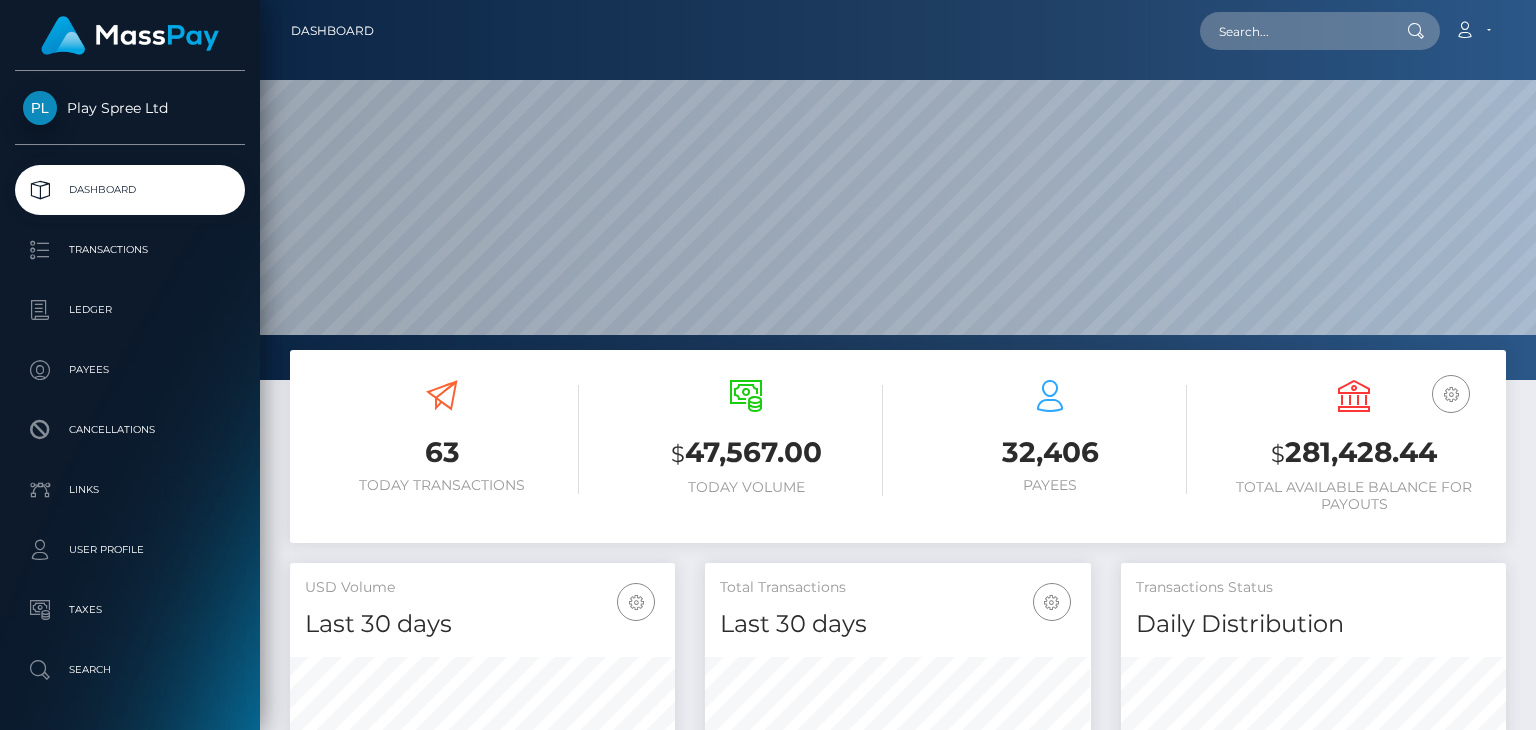scroll, scrollTop: 0, scrollLeft: 0, axis: both 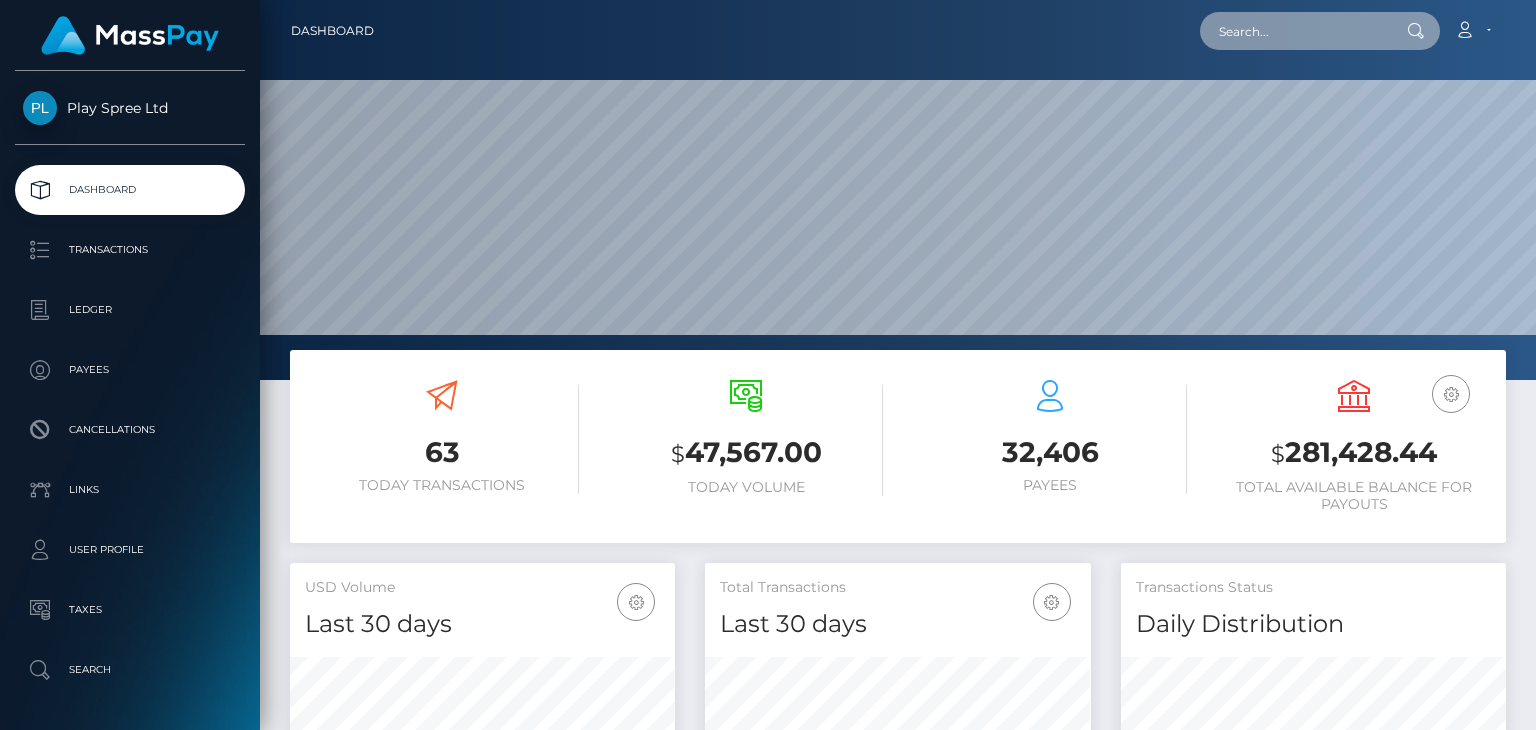 click at bounding box center (1294, 31) 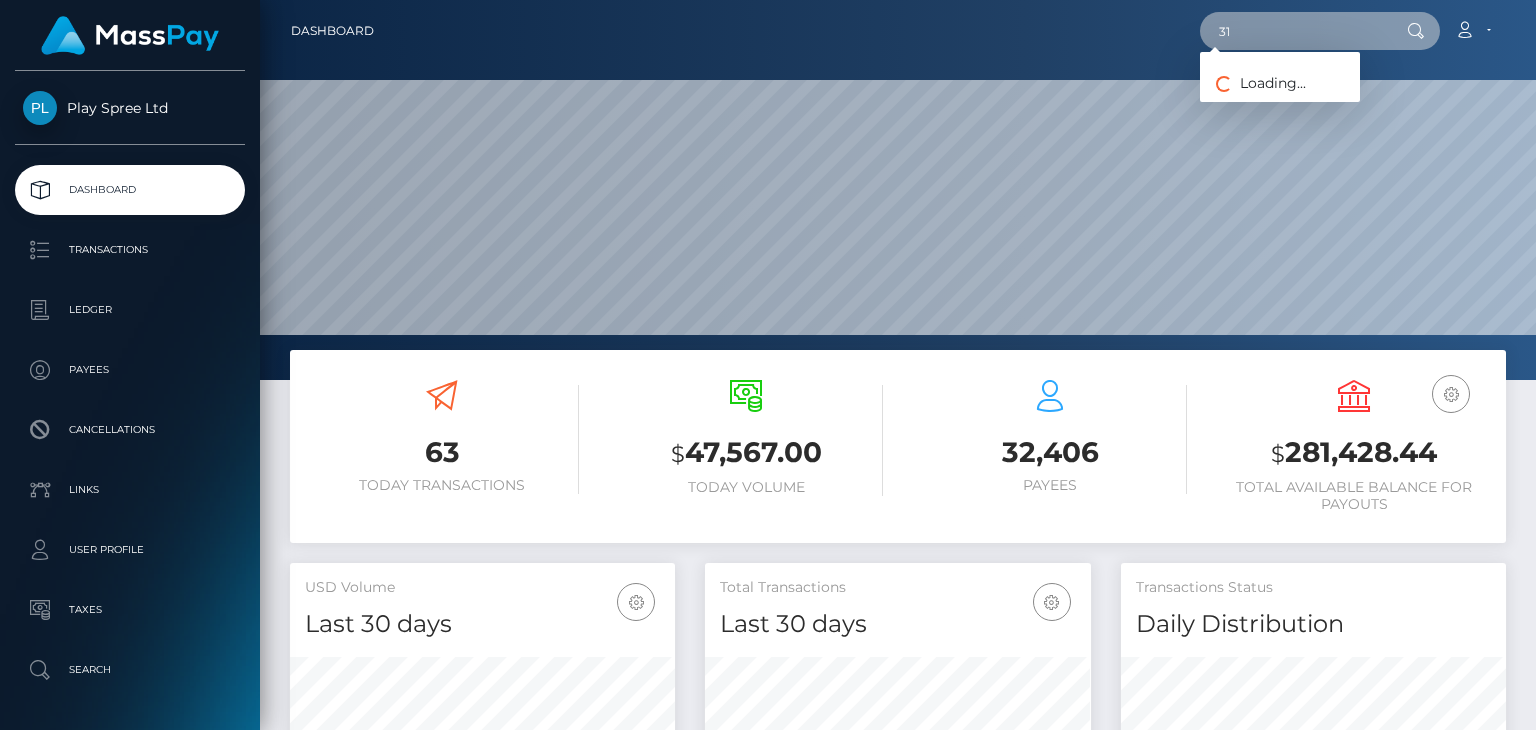 type on "3" 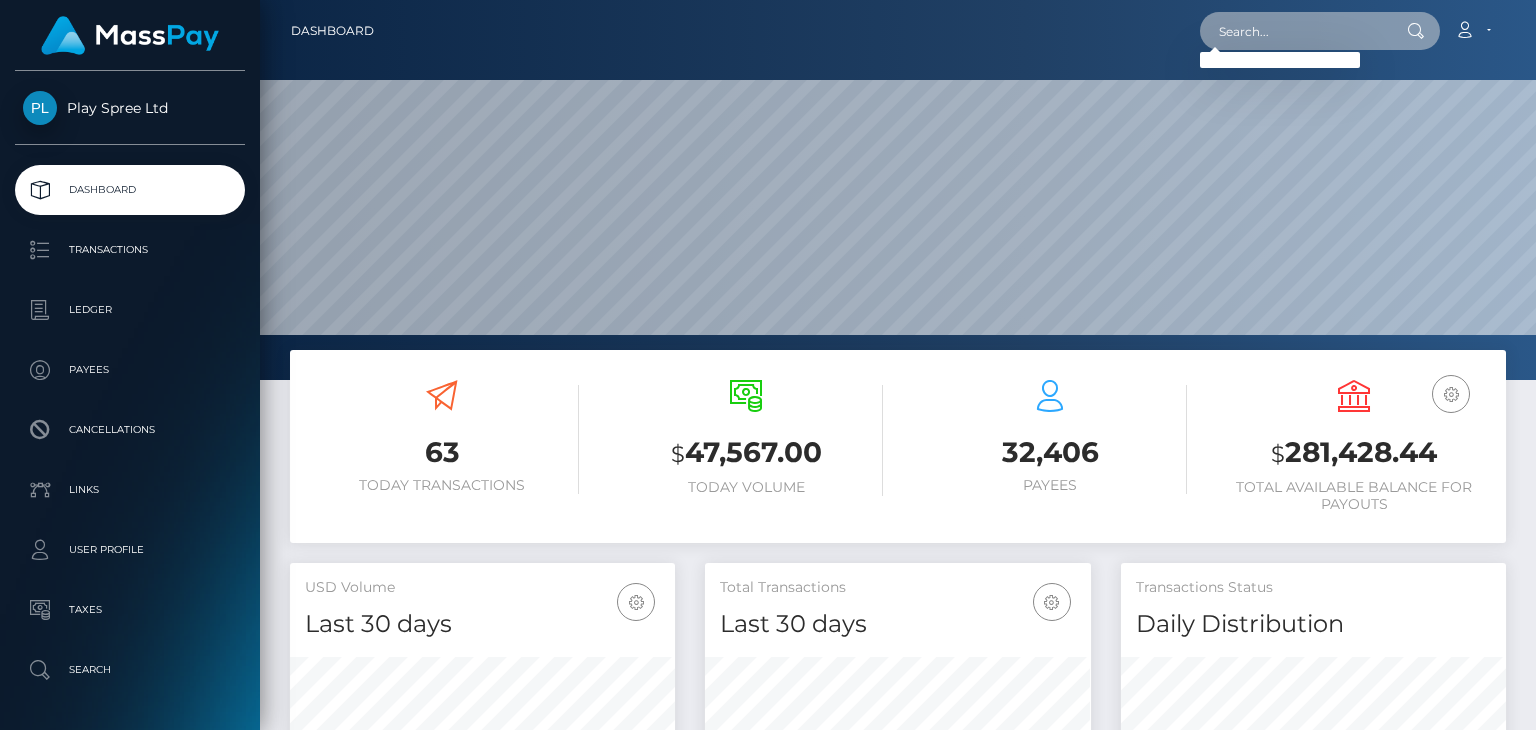paste on "[NUMBER]" 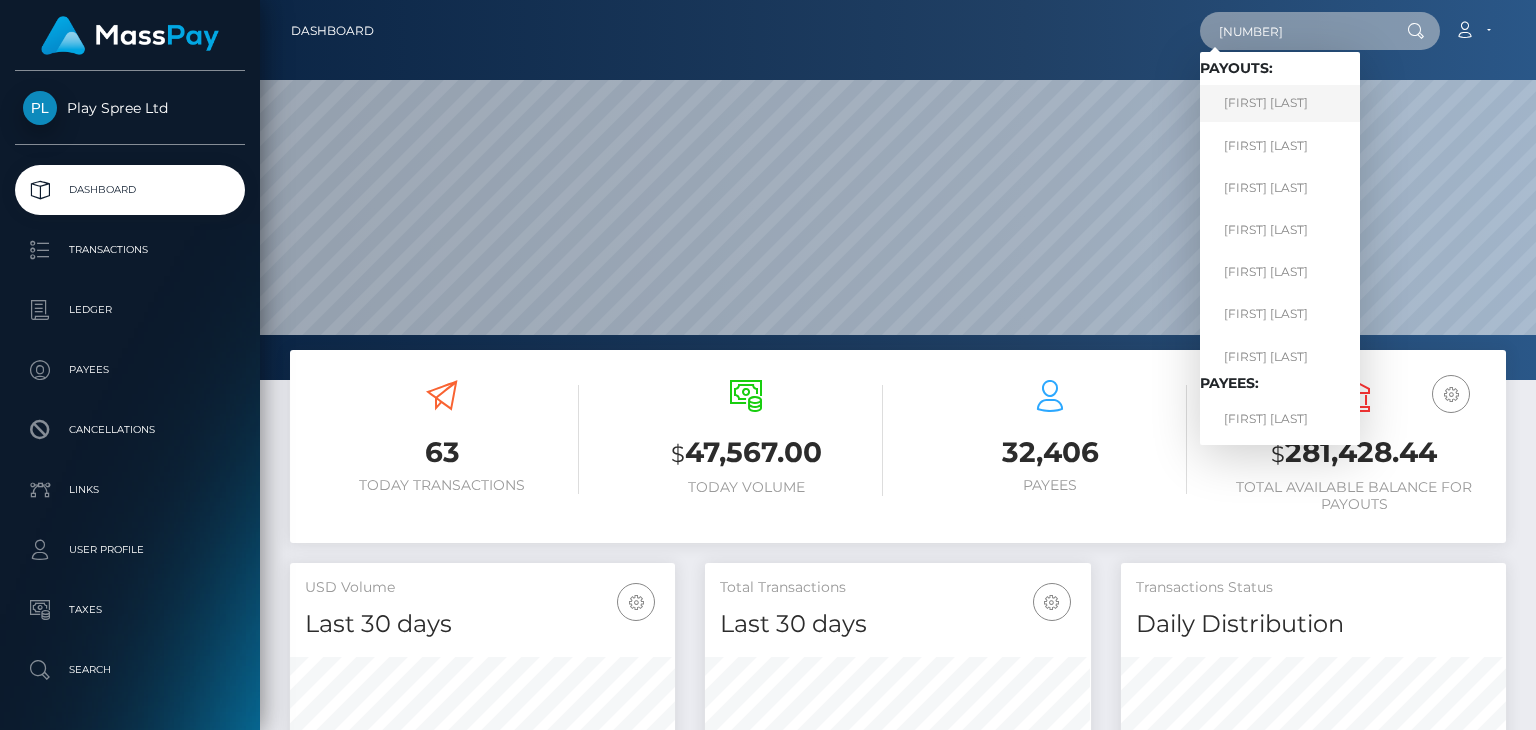 type on "[NUMBER]" 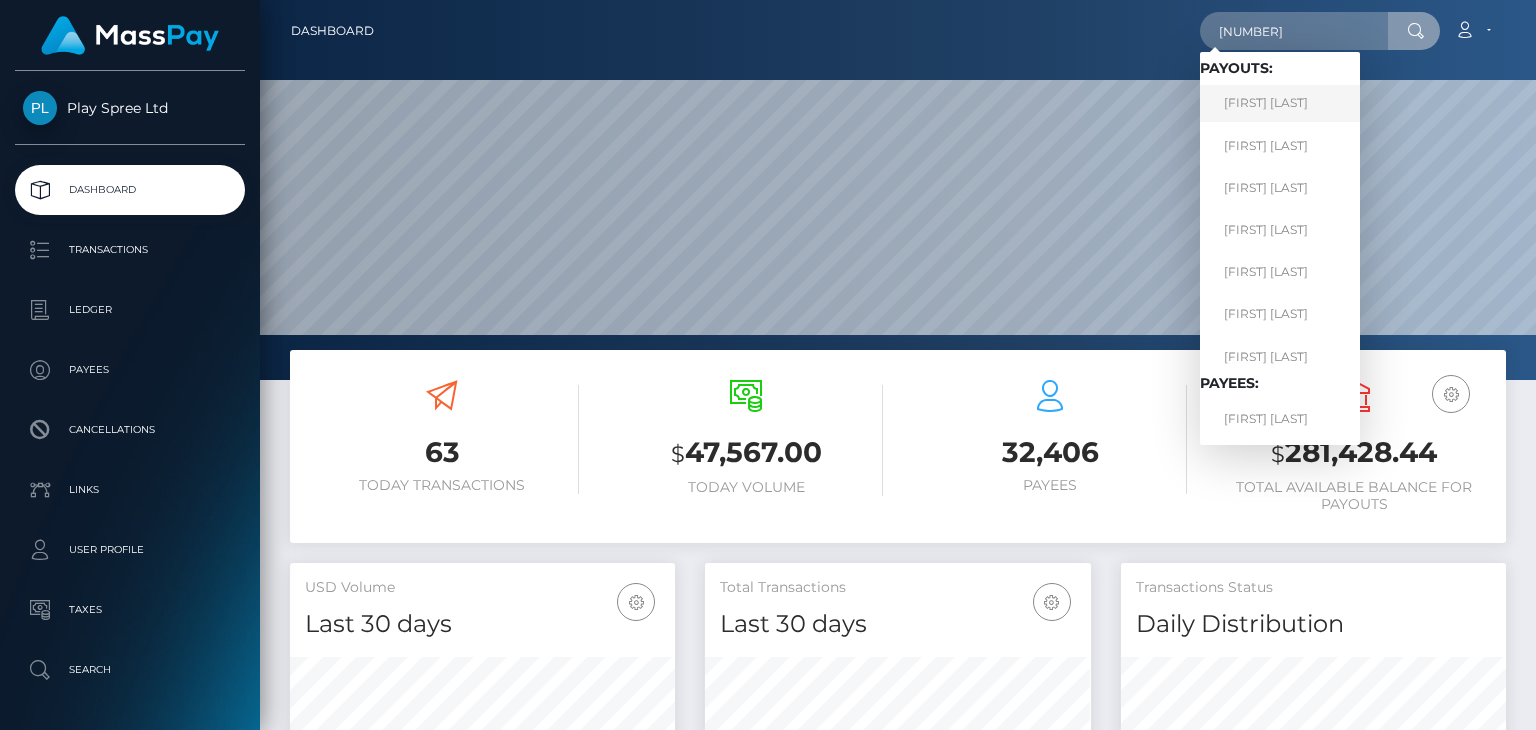 click on "[FIRST] [LAST]" at bounding box center (1280, 103) 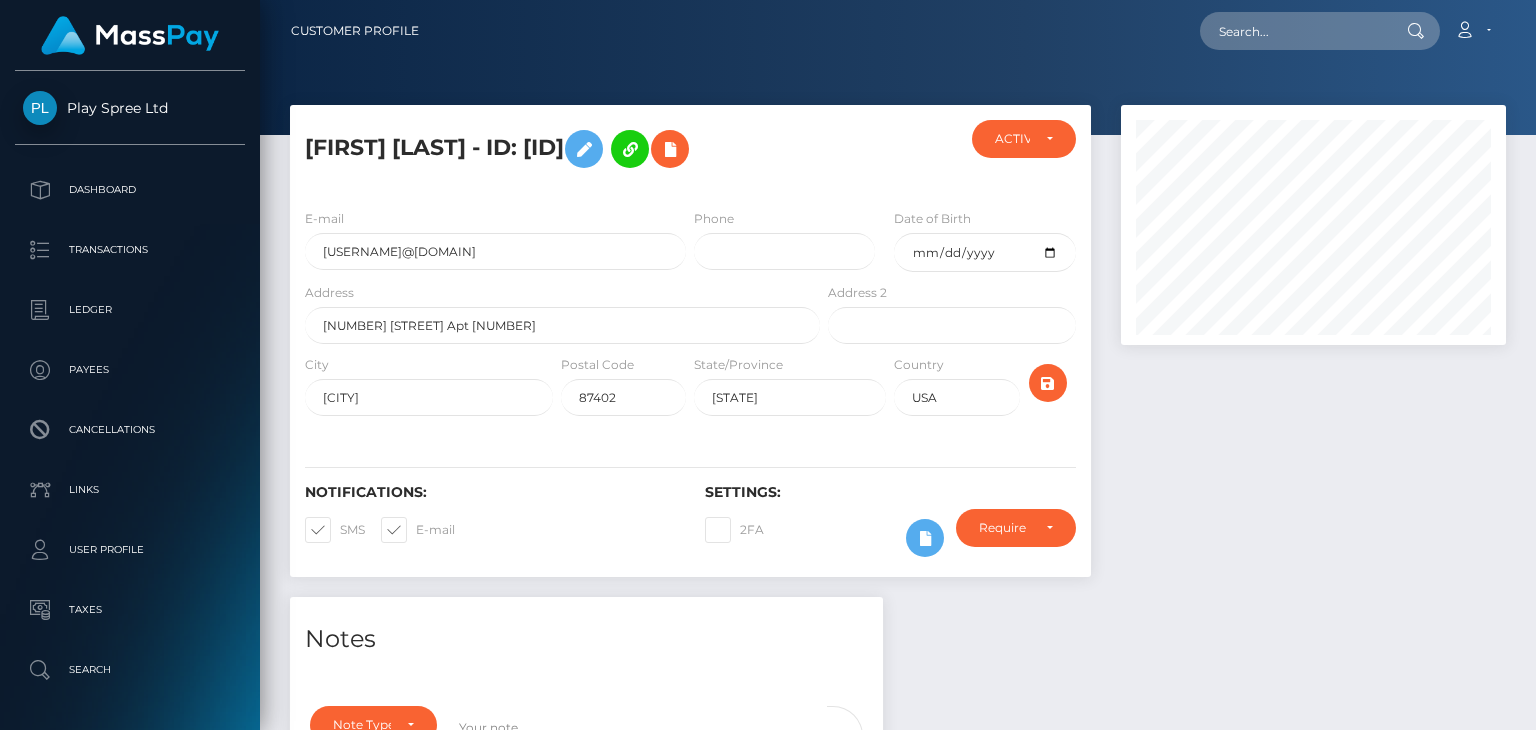 scroll, scrollTop: 0, scrollLeft: 0, axis: both 